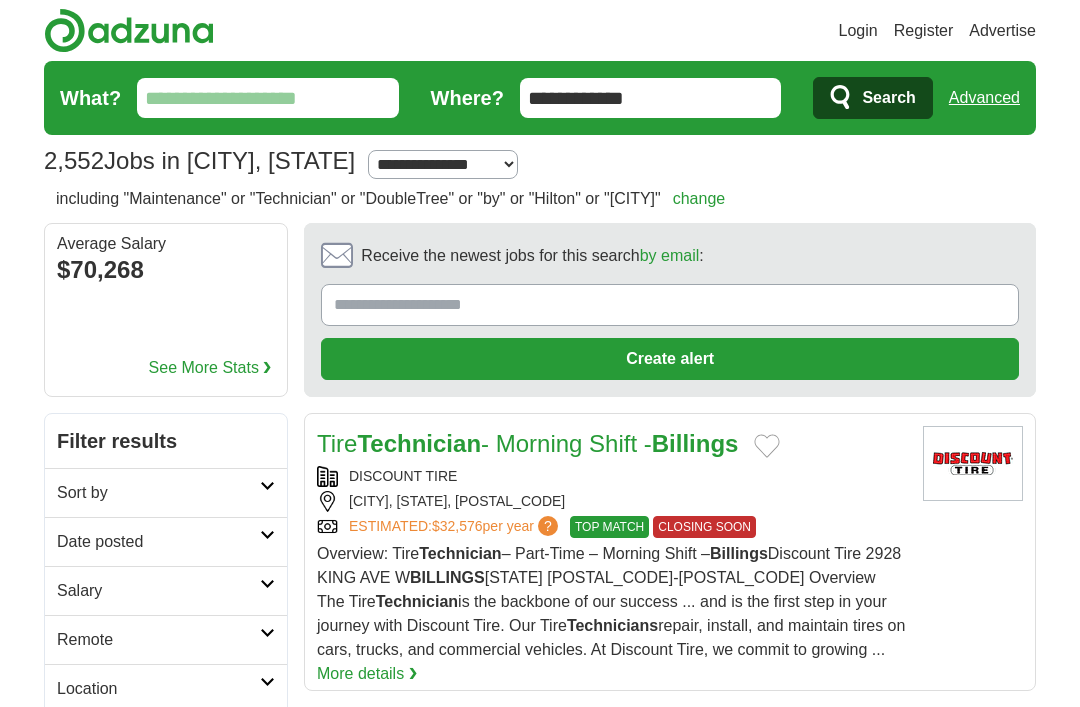 scroll, scrollTop: 0, scrollLeft: 0, axis: both 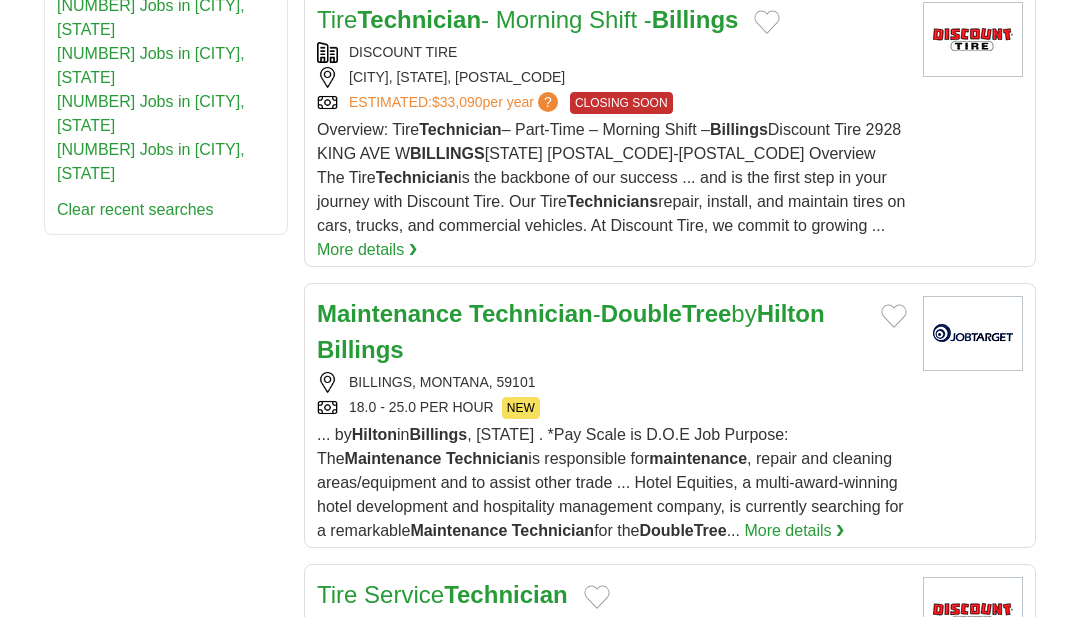click on "More details ❯" at bounding box center [794, 531] 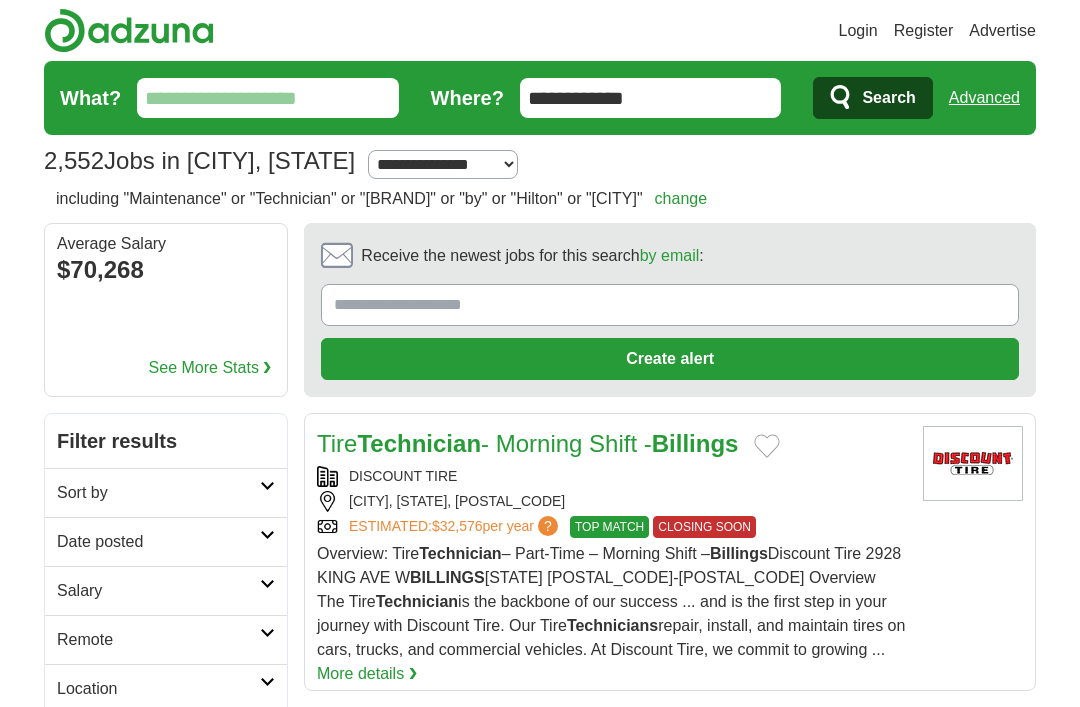 scroll, scrollTop: 222, scrollLeft: 0, axis: vertical 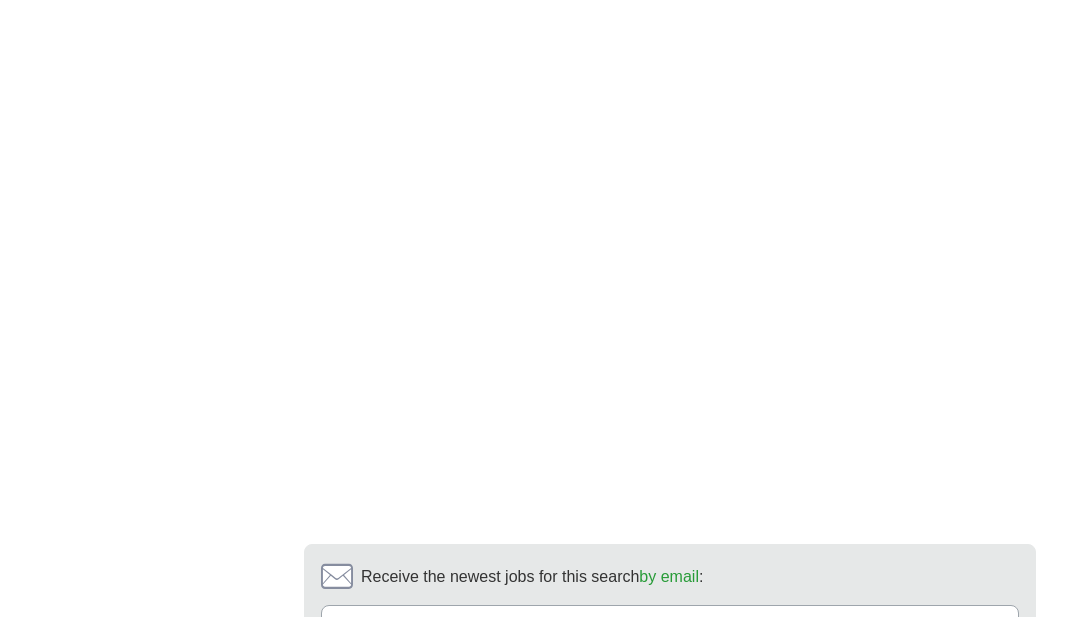 click on "next ❯" at bounding box center (860, 784) 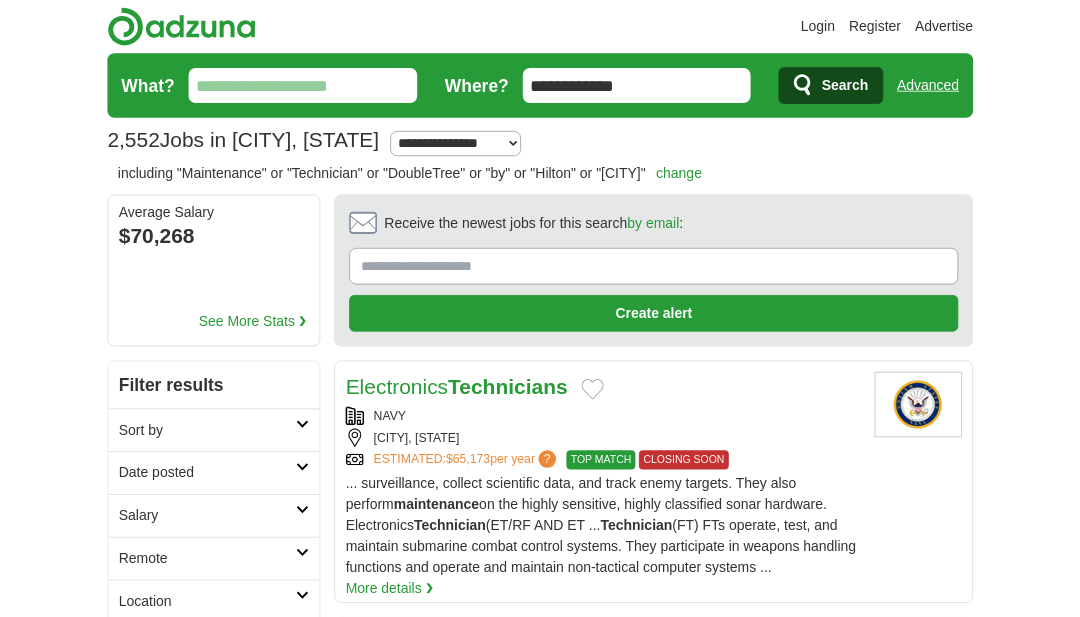 scroll, scrollTop: 0, scrollLeft: 0, axis: both 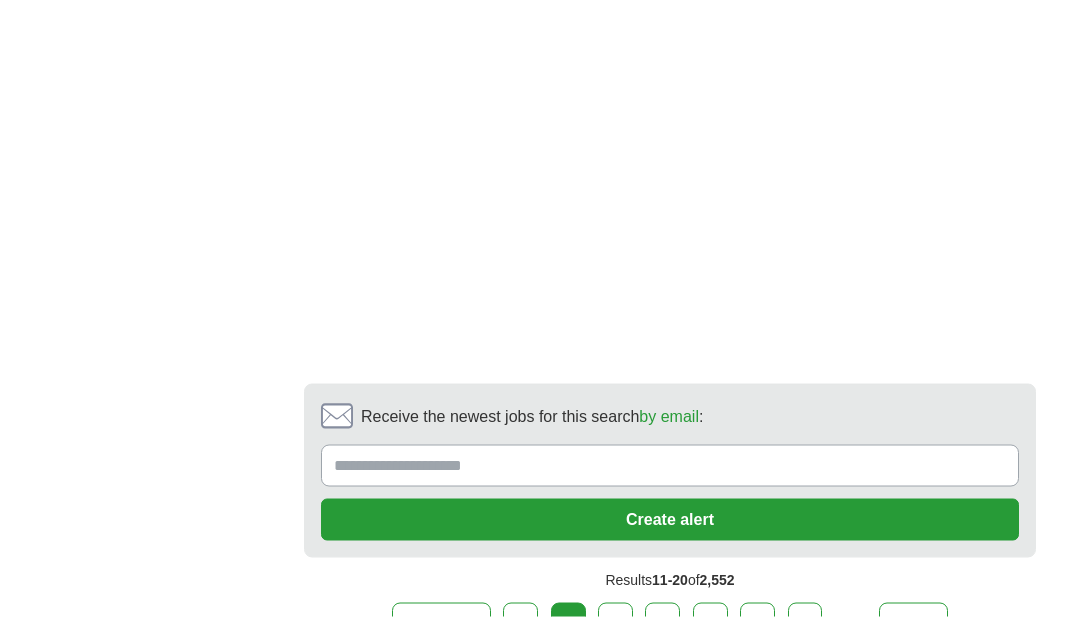 click on "next ❯" at bounding box center [913, 624] 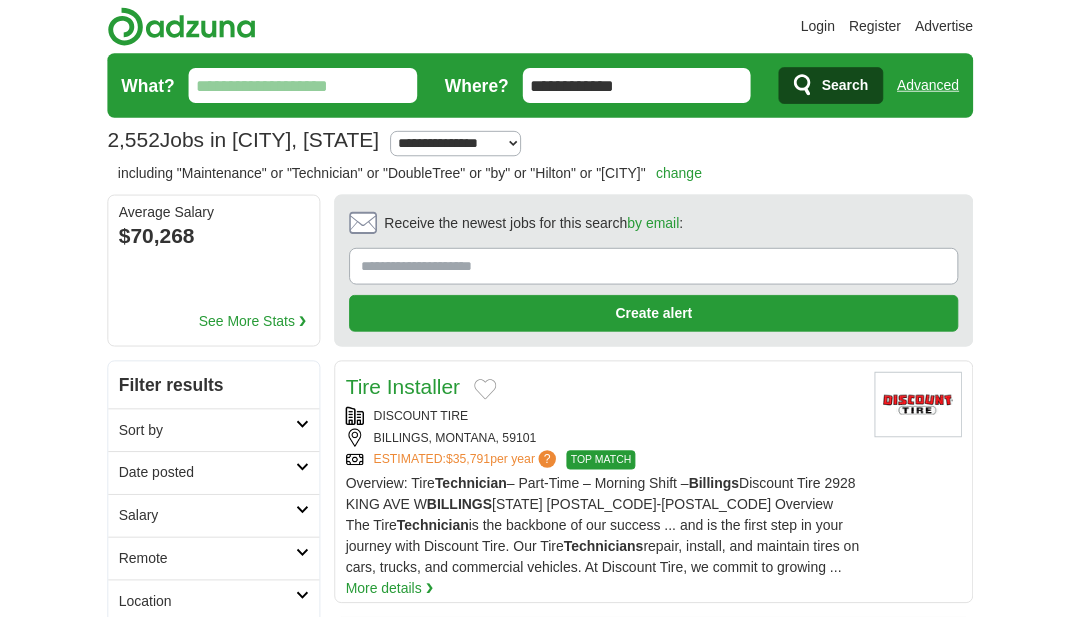 scroll, scrollTop: 0, scrollLeft: 0, axis: both 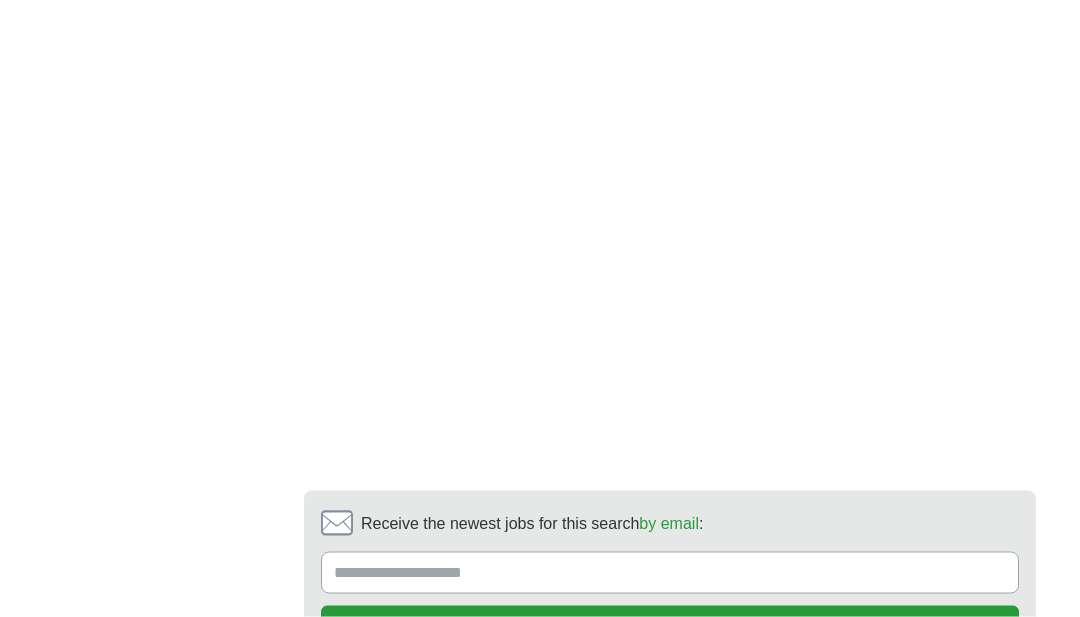 click on "next ❯" at bounding box center (913, 731) 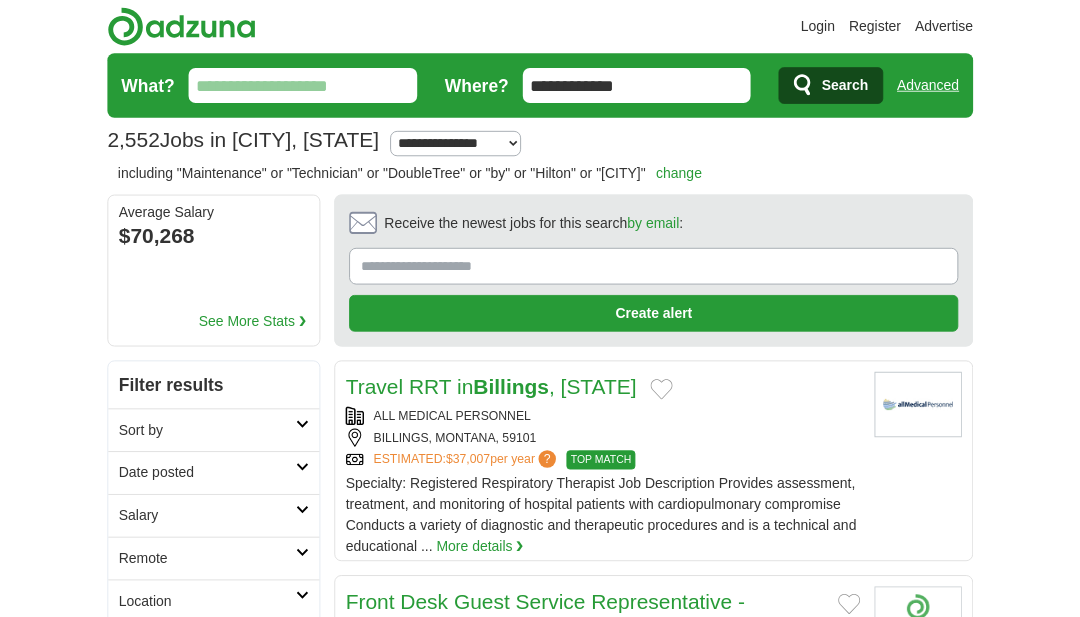 scroll, scrollTop: 0, scrollLeft: 0, axis: both 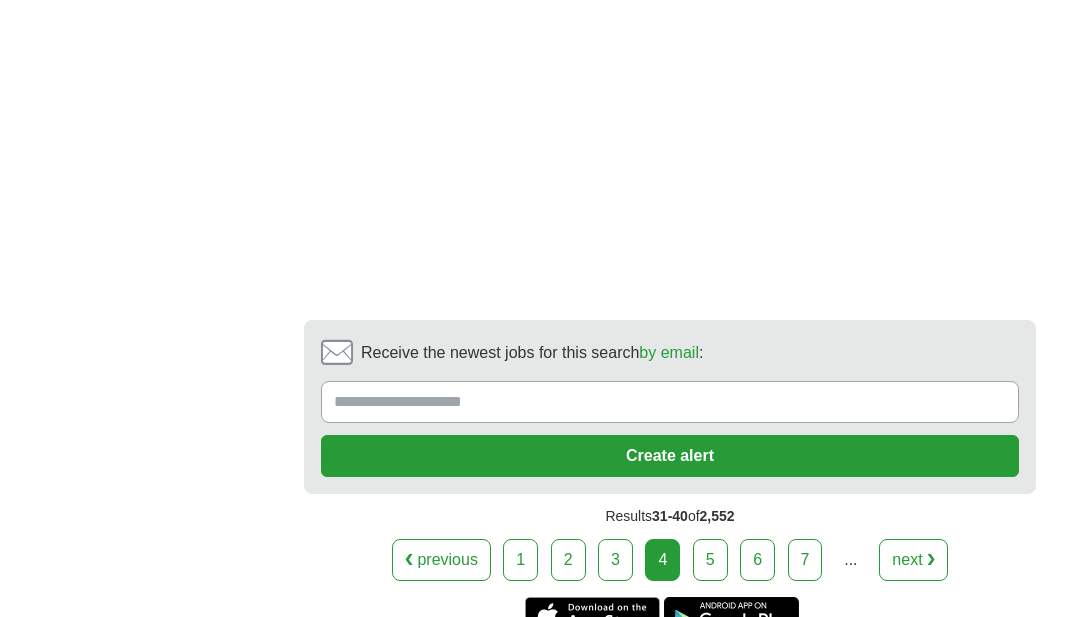 click on "next ❯" at bounding box center [913, 560] 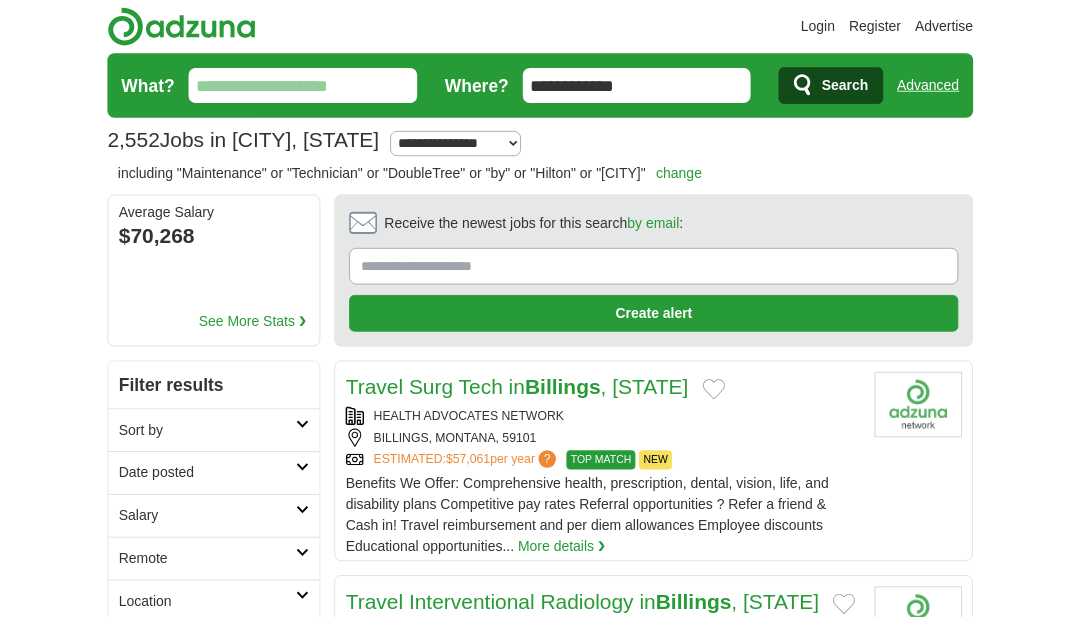 scroll, scrollTop: 0, scrollLeft: 0, axis: both 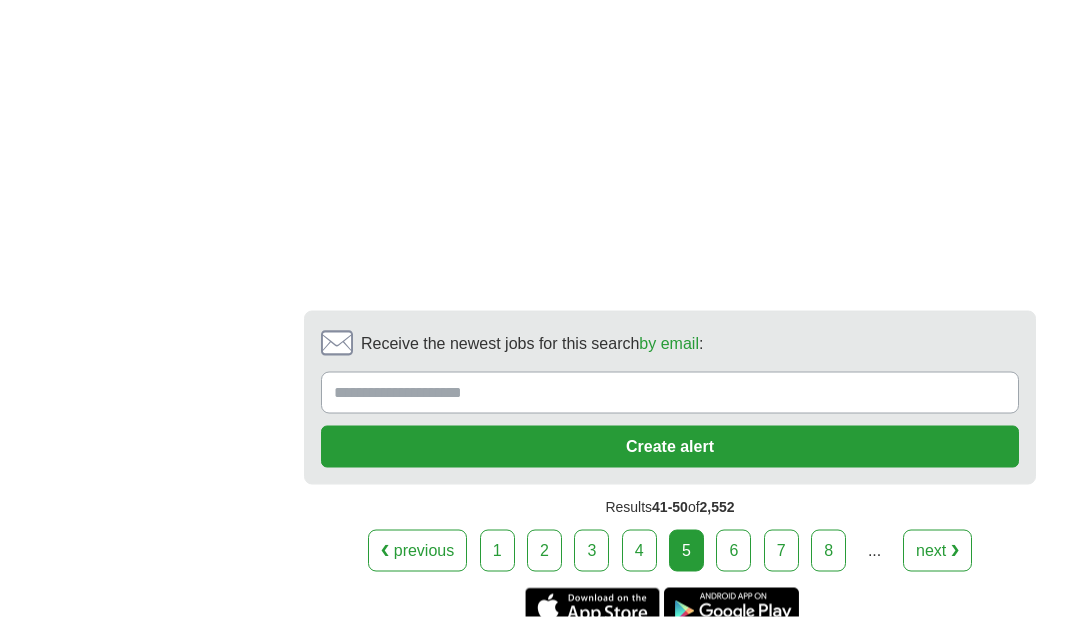 click on "next ❯" at bounding box center (937, 551) 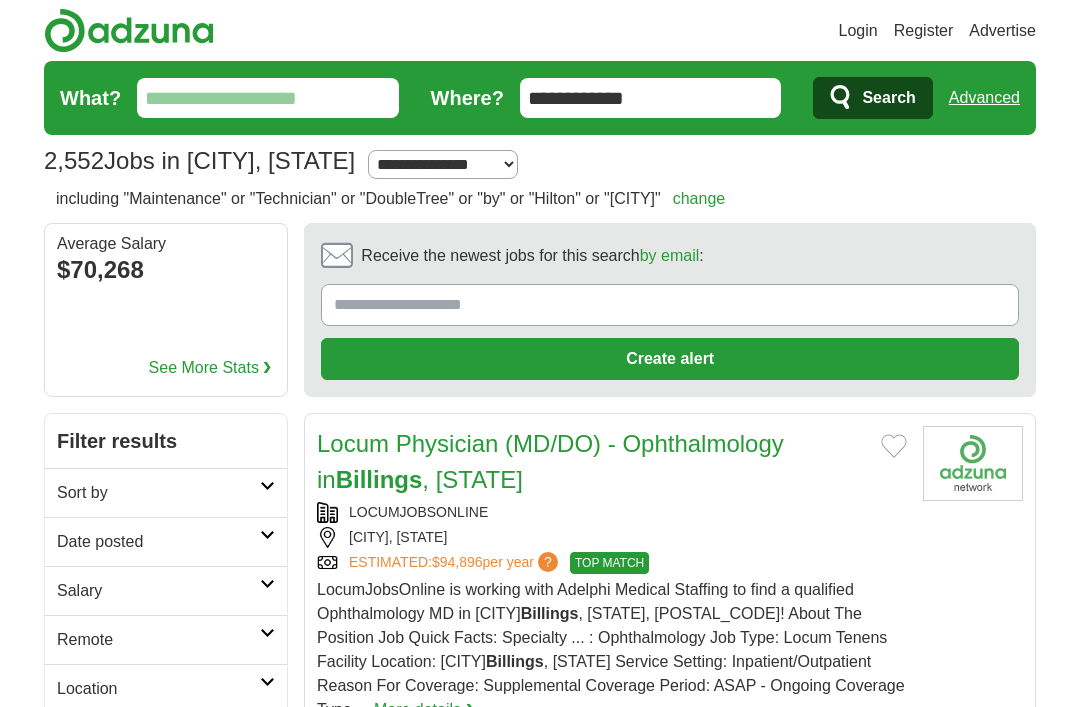 scroll, scrollTop: 0, scrollLeft: 0, axis: both 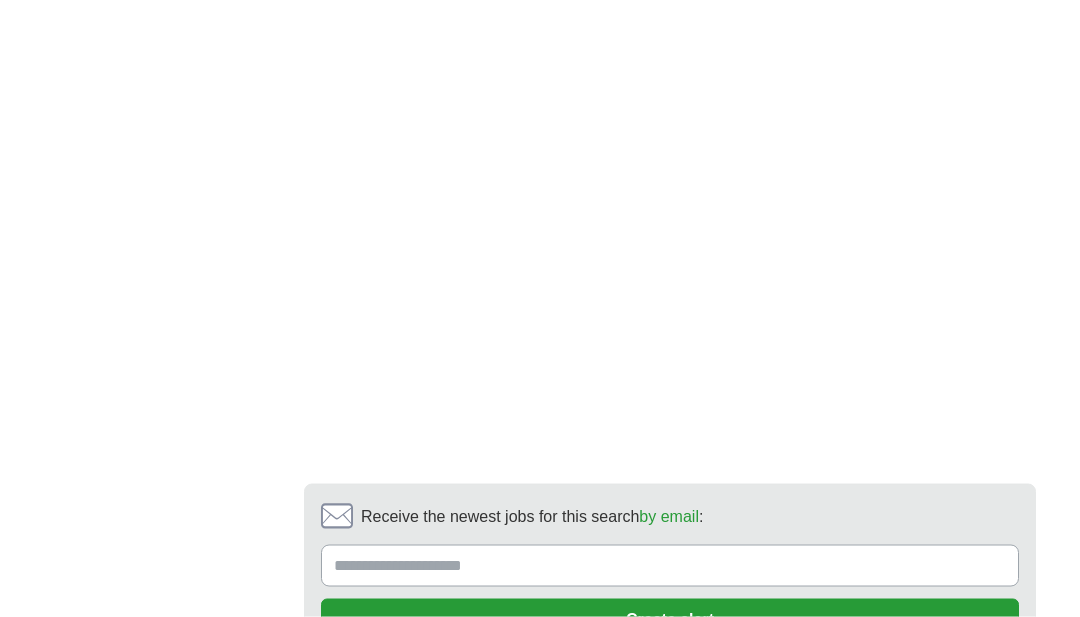 click on "next ❯" at bounding box center (961, 724) 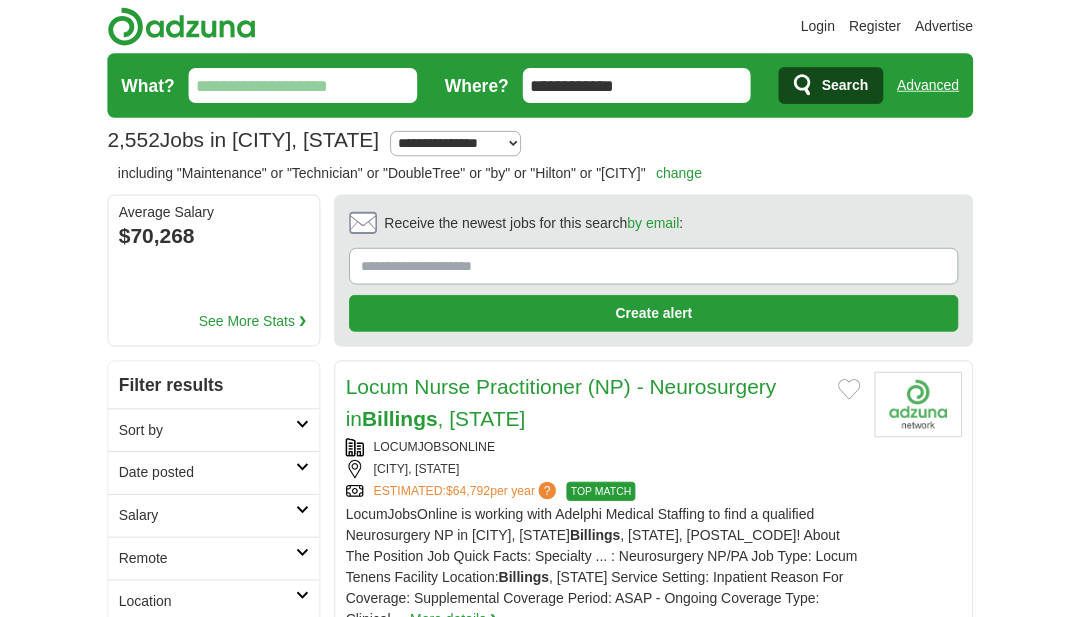 scroll, scrollTop: 0, scrollLeft: 0, axis: both 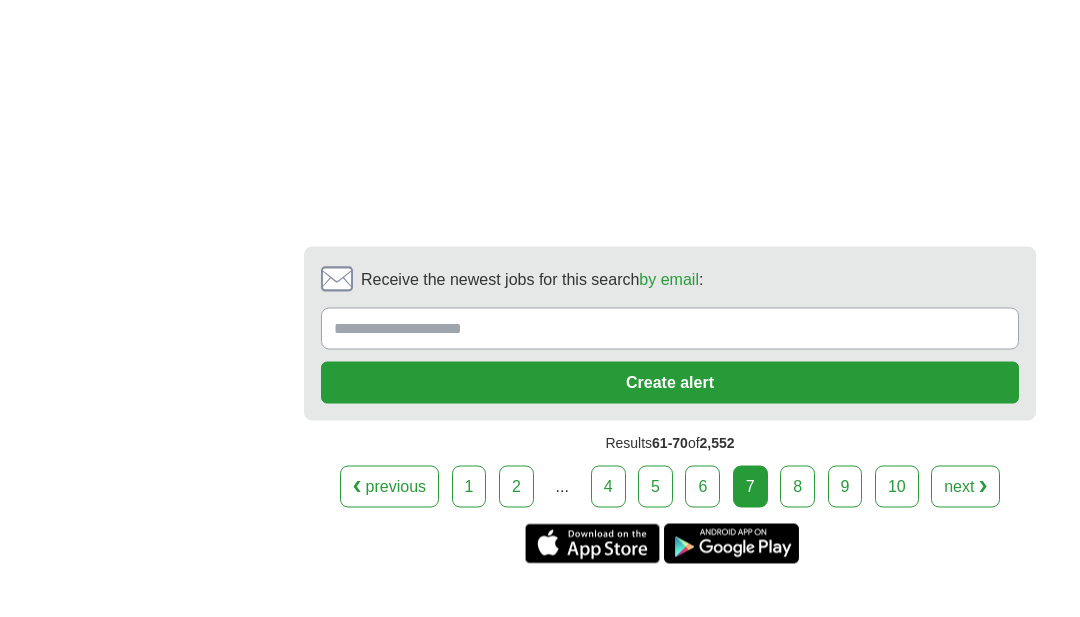 click on "next ❯" at bounding box center [965, 487] 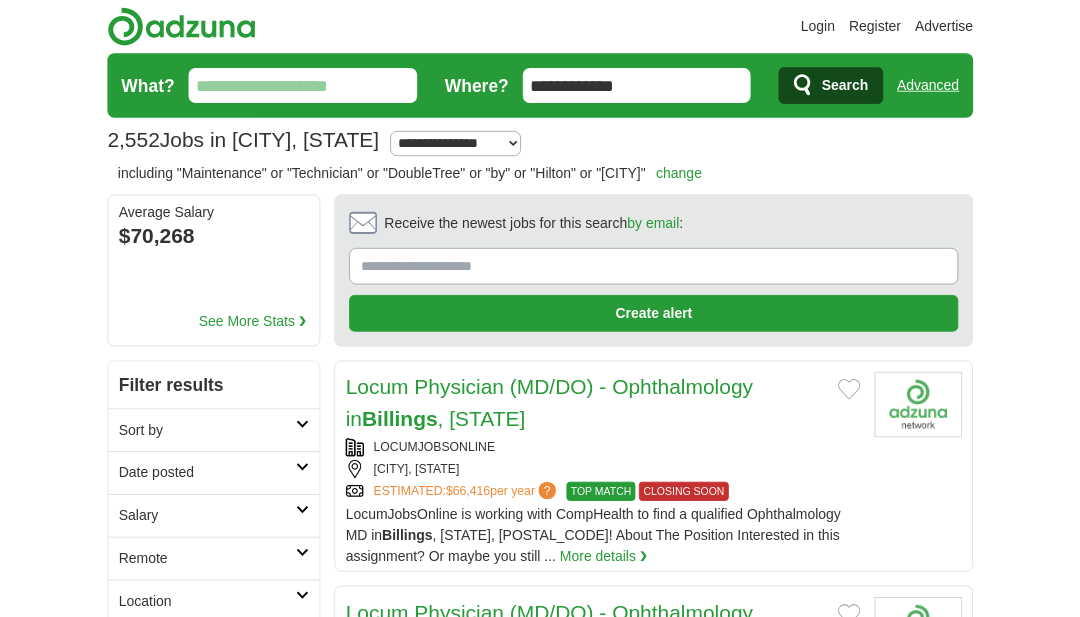 scroll, scrollTop: 0, scrollLeft: 0, axis: both 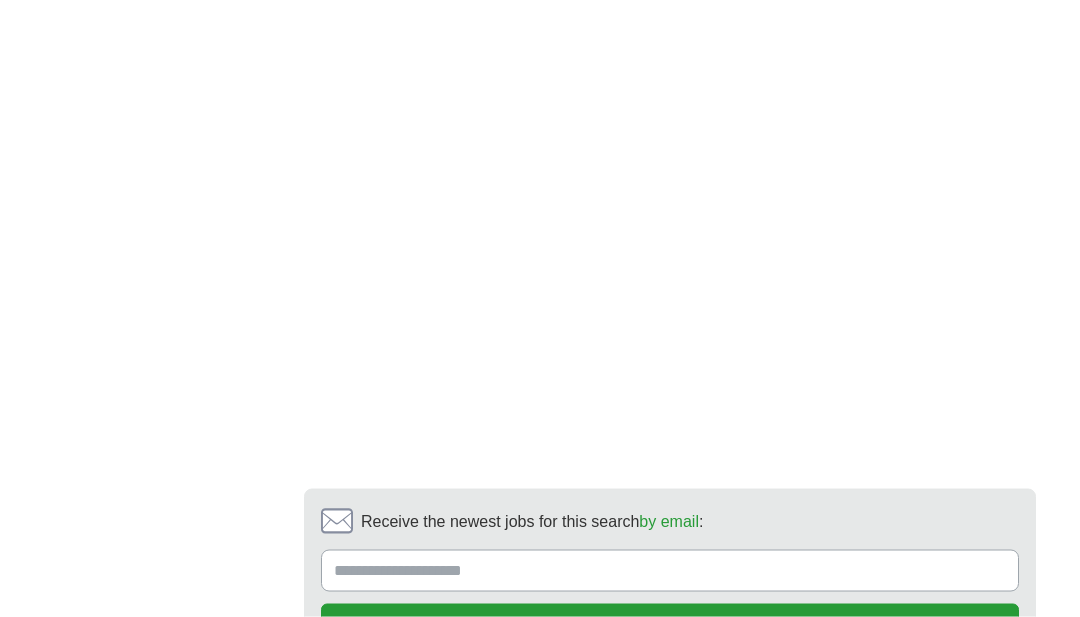 click on "next ❯" at bounding box center [970, 729] 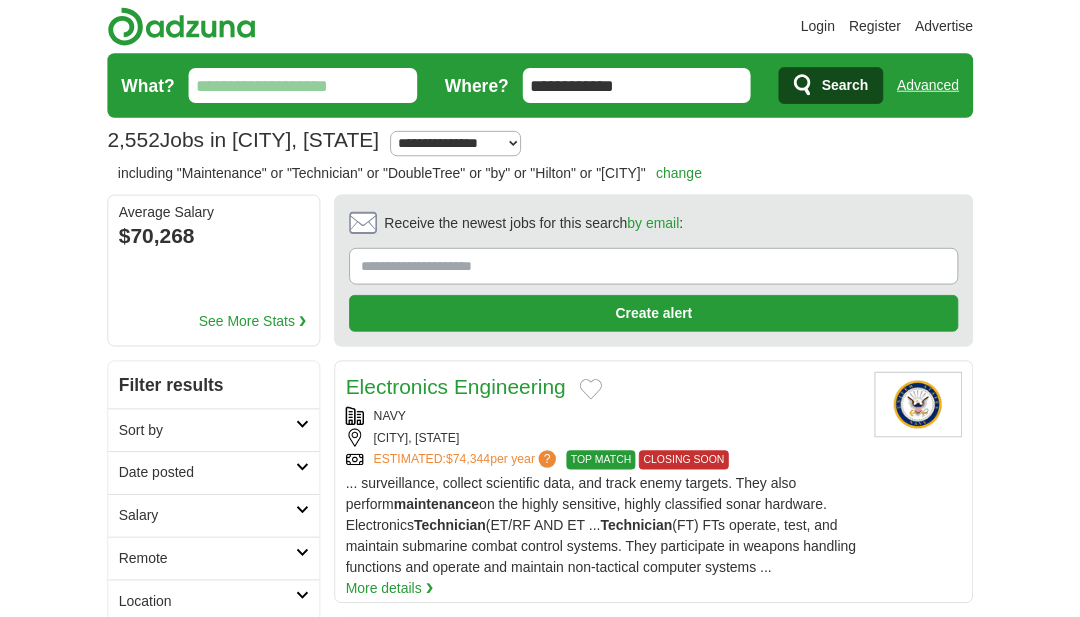 scroll, scrollTop: 0, scrollLeft: 0, axis: both 